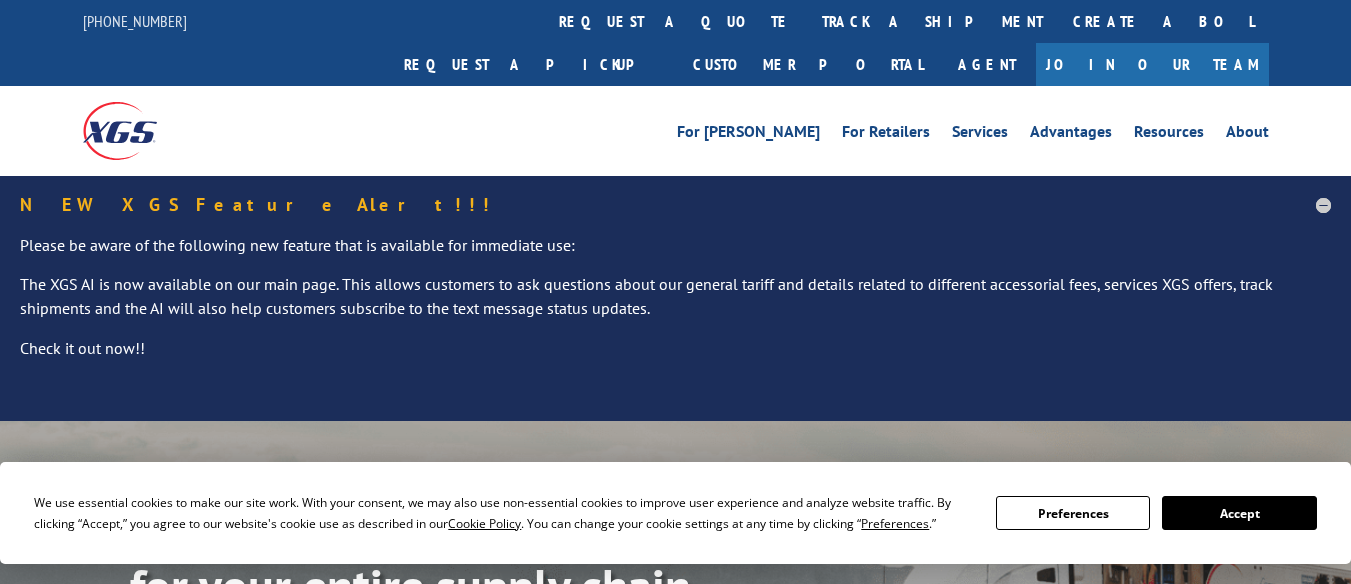 scroll, scrollTop: 0, scrollLeft: 0, axis: both 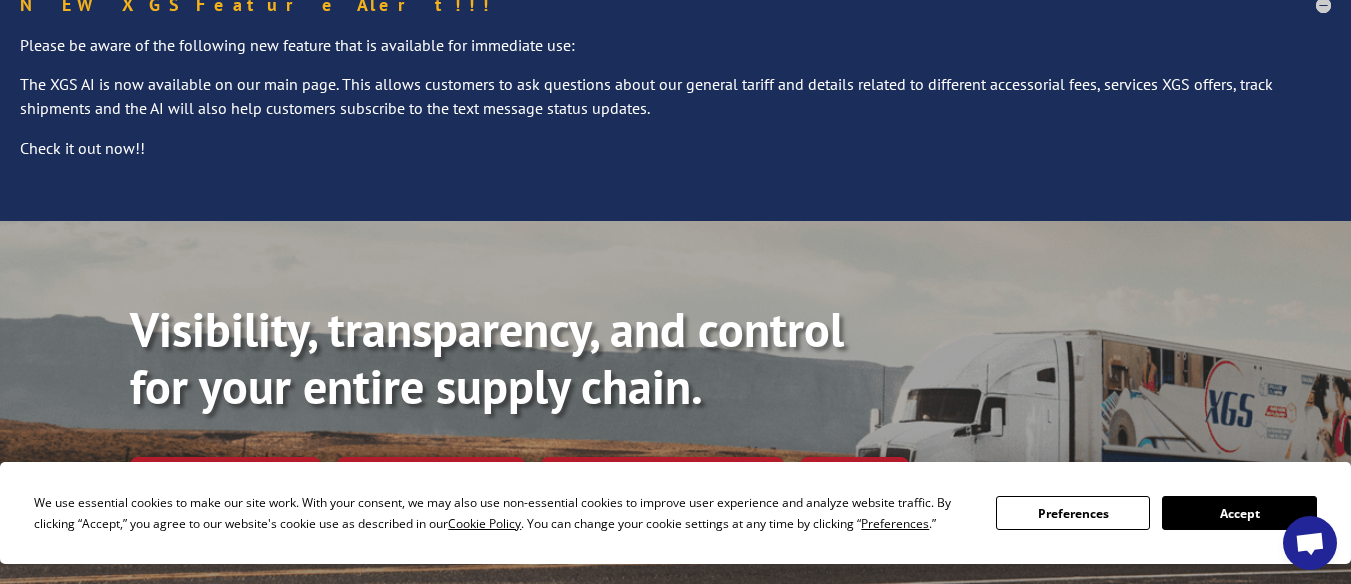 click on "Accept" at bounding box center [1239, 513] 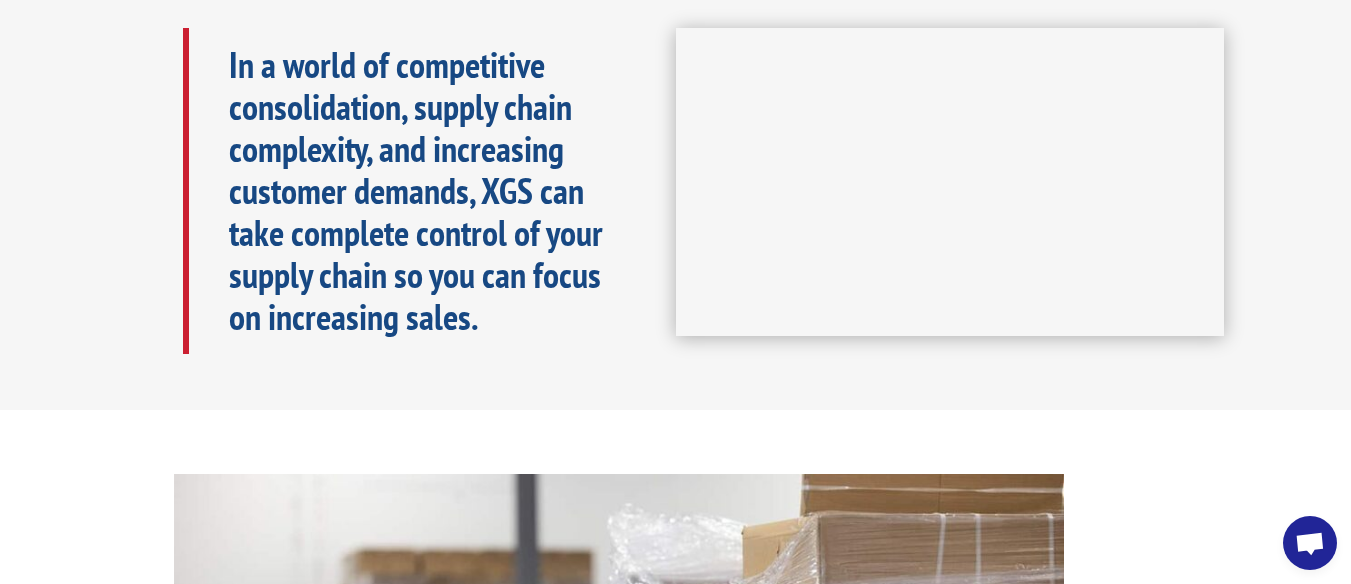 scroll, scrollTop: 1300, scrollLeft: 0, axis: vertical 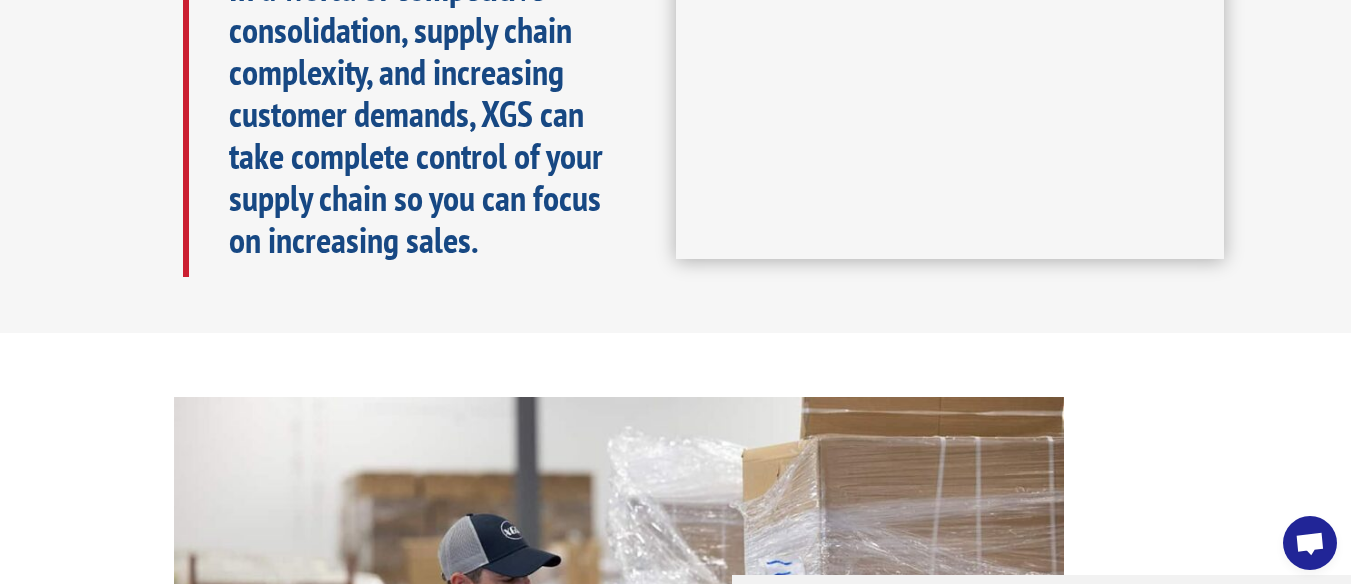 click at bounding box center [20, 3130] 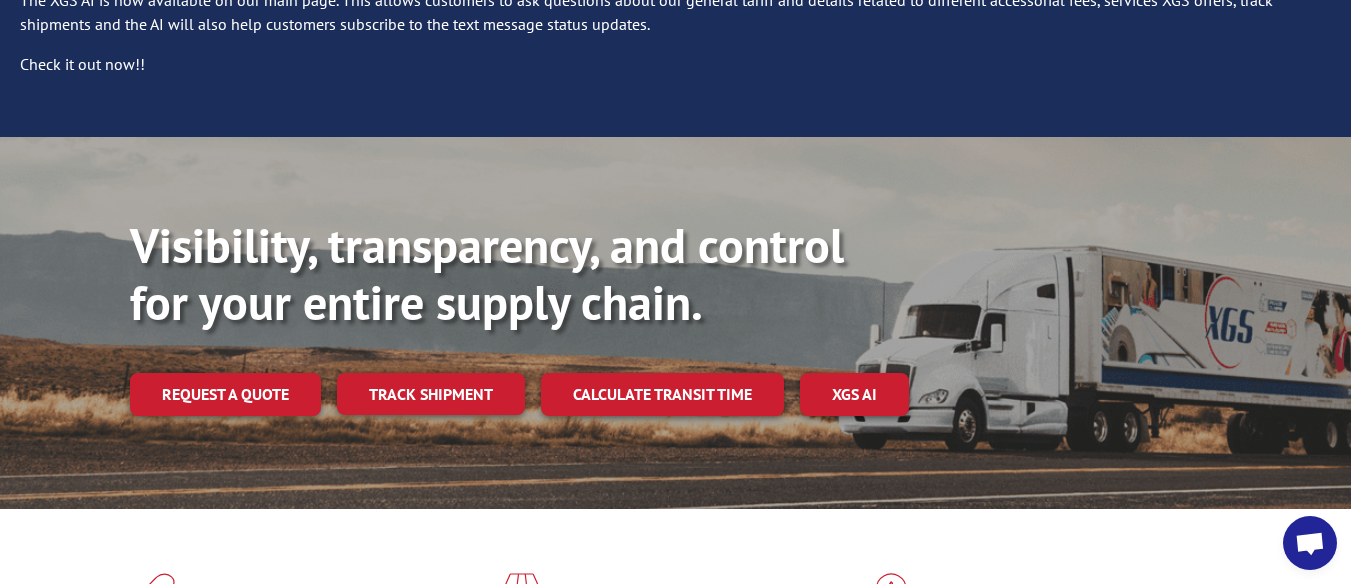 scroll, scrollTop: 0, scrollLeft: 0, axis: both 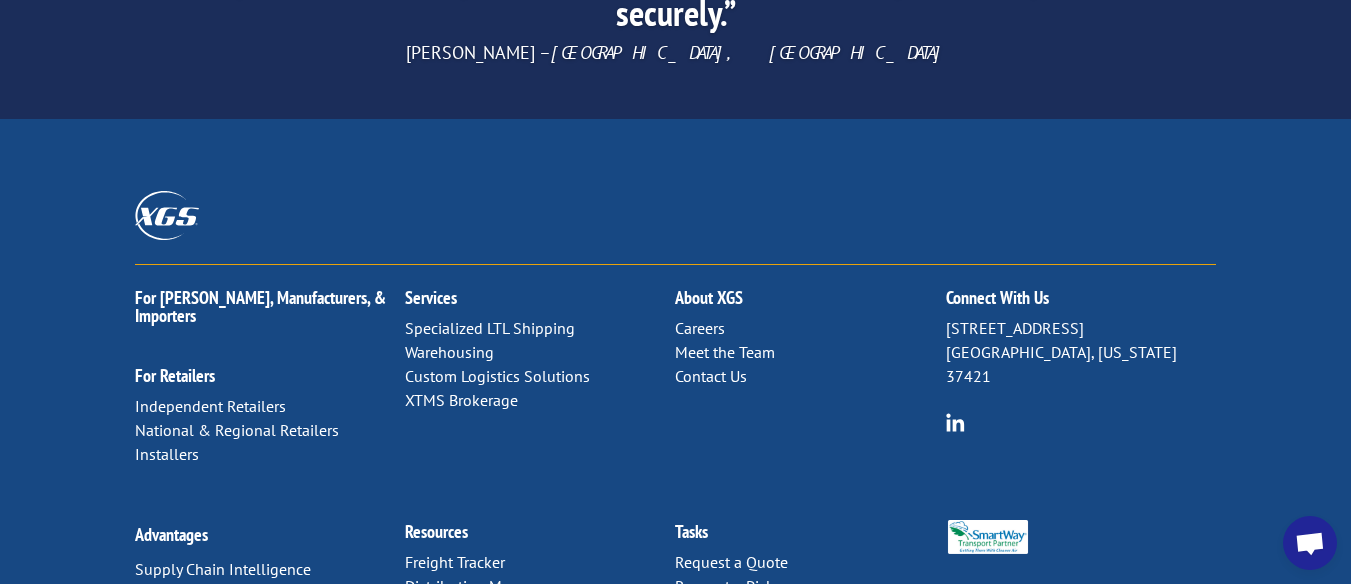 drag, startPoint x: 943, startPoint y: 116, endPoint x: 1107, endPoint y: 121, distance: 164.0762 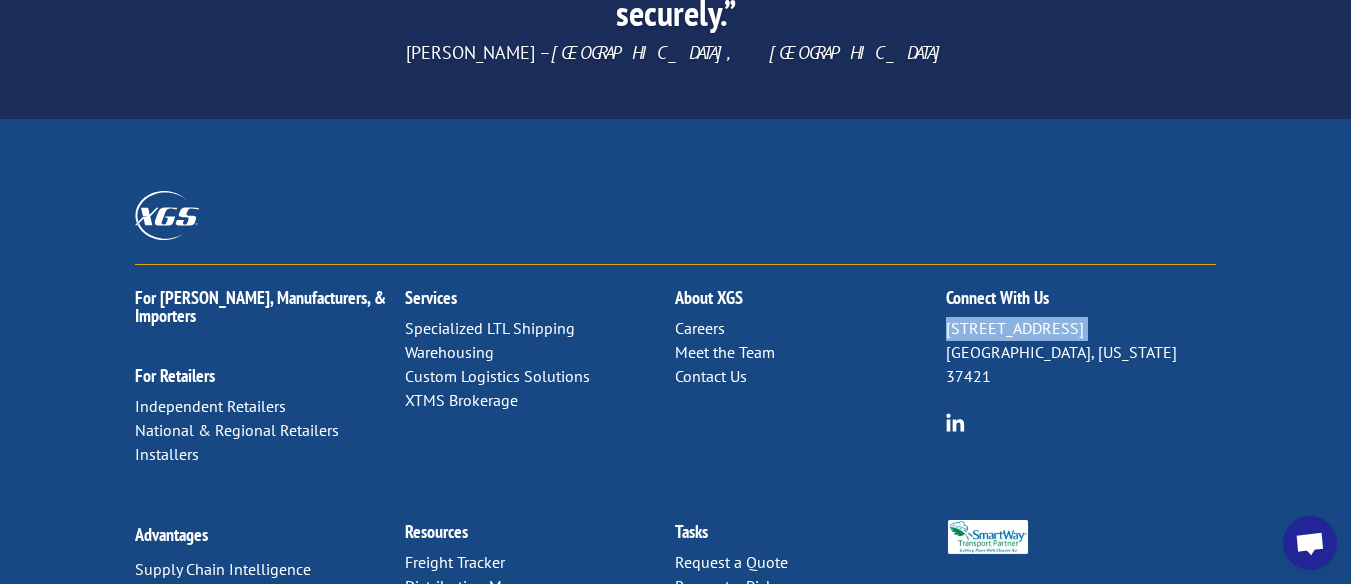 click on "6137 Shallowford Rd  Chattanooga, Tennessee 37421" at bounding box center [1081, 352] 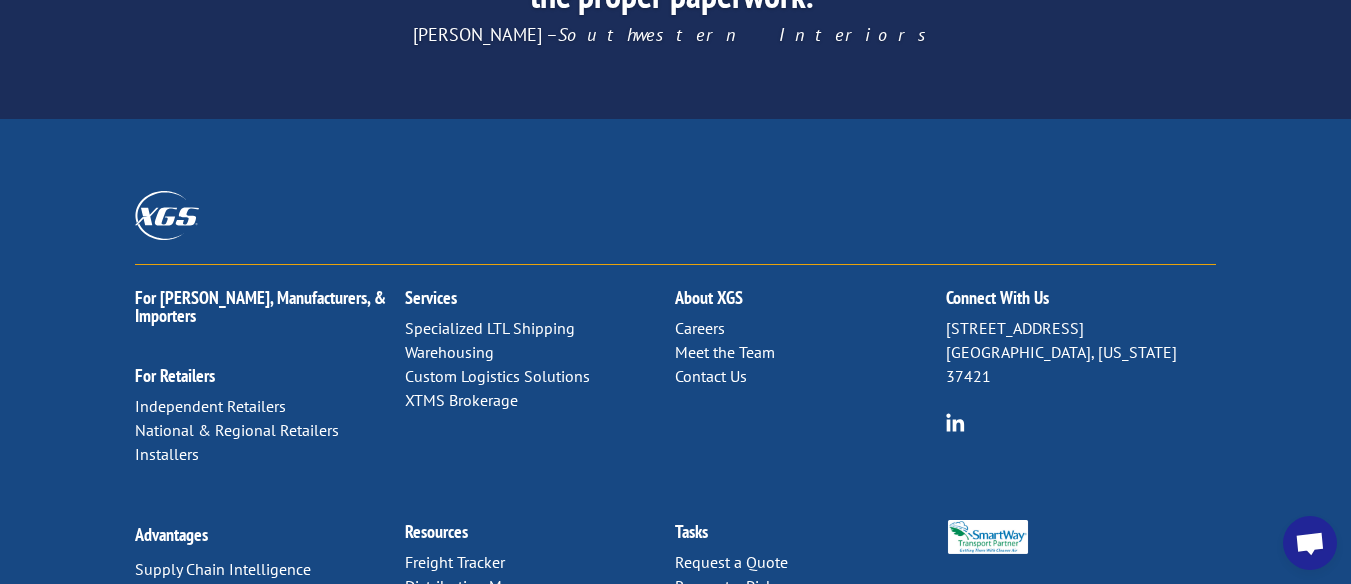 click on "6137 Shallowford Rd  Chattanooga, Tennessee 37421" at bounding box center [1081, 352] 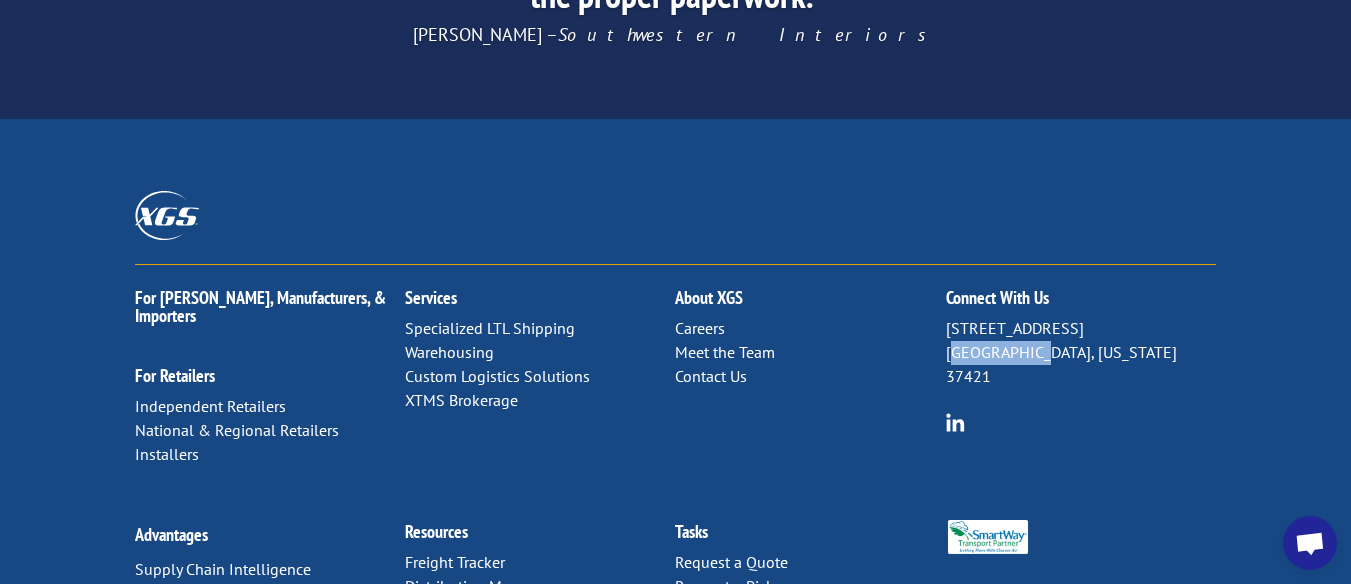 click on "6137 Shallowford Rd  Chattanooga, Tennessee 37421" at bounding box center [1081, 352] 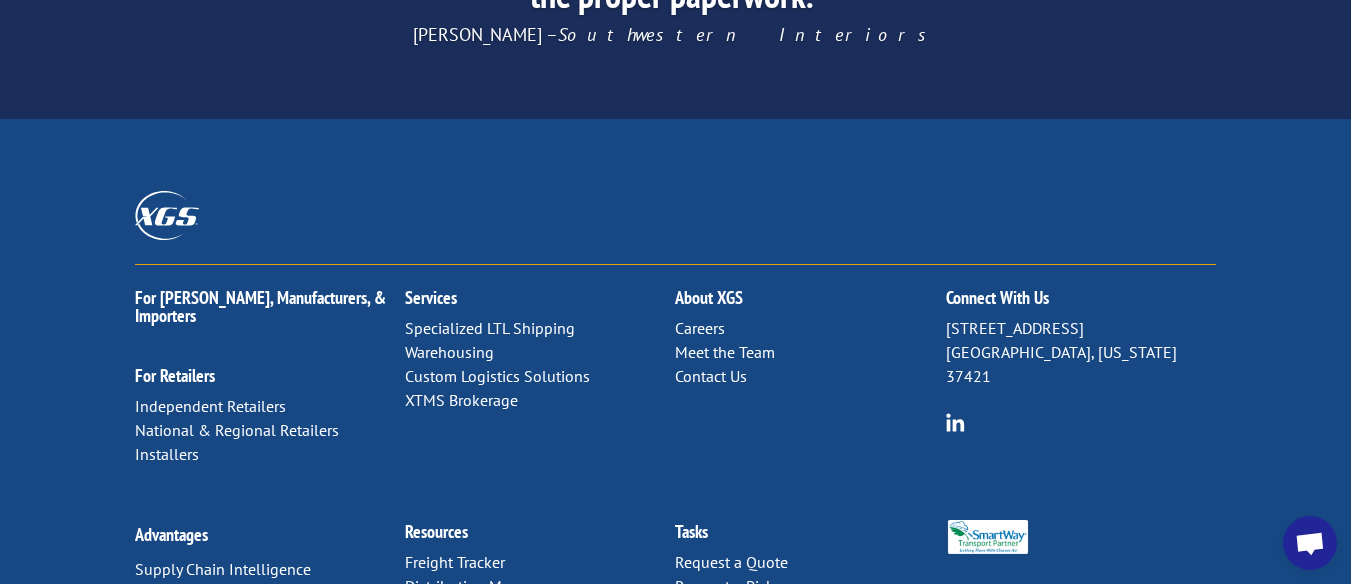 click on "6137 Shallowford Rd  Chattanooga, Tennessee 37421" at bounding box center [1081, 352] 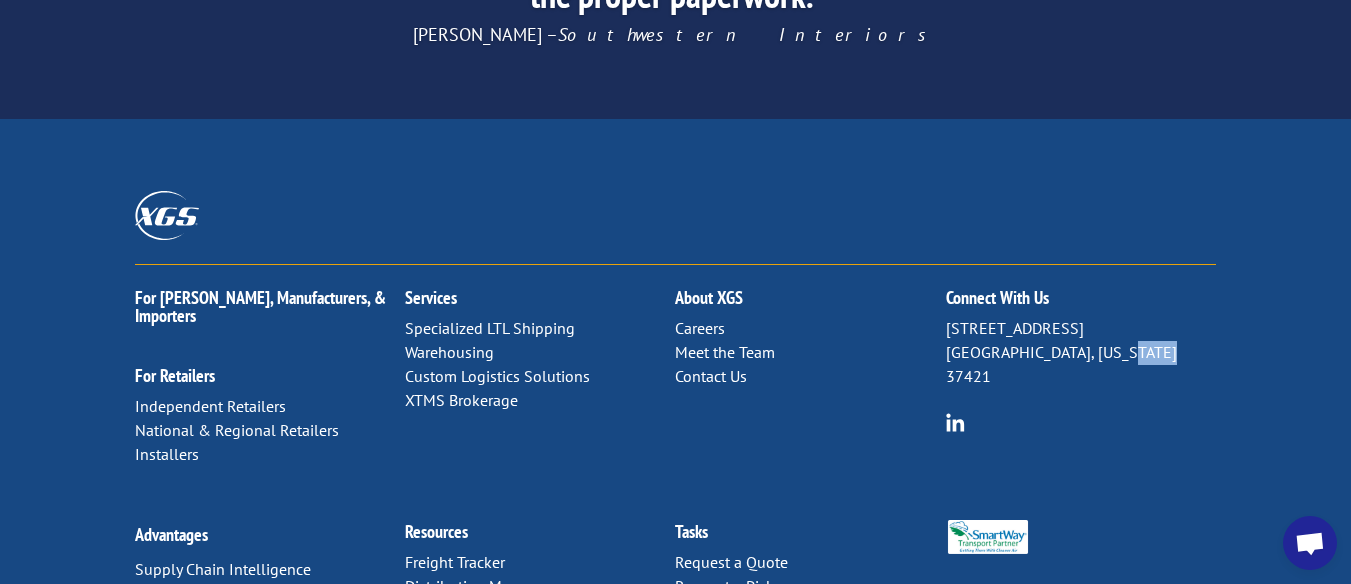 click on "6137 Shallowford Rd  Chattanooga, Tennessee 37421" at bounding box center [1081, 352] 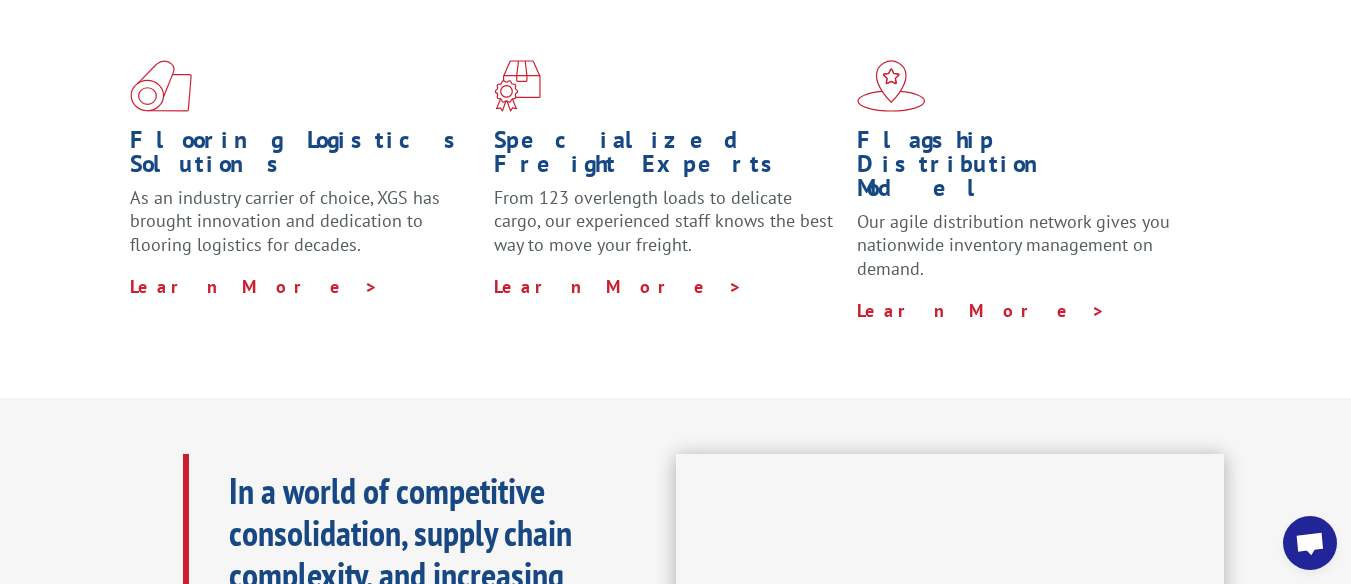 scroll, scrollTop: 0, scrollLeft: 0, axis: both 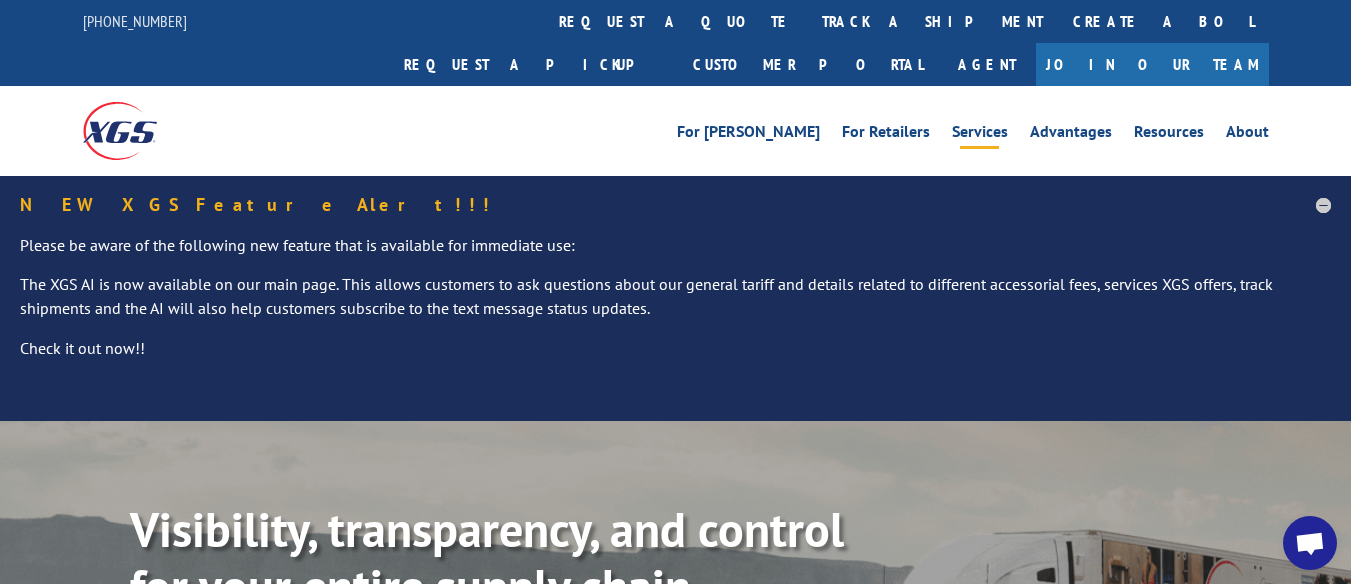 click on "Services" at bounding box center (980, 135) 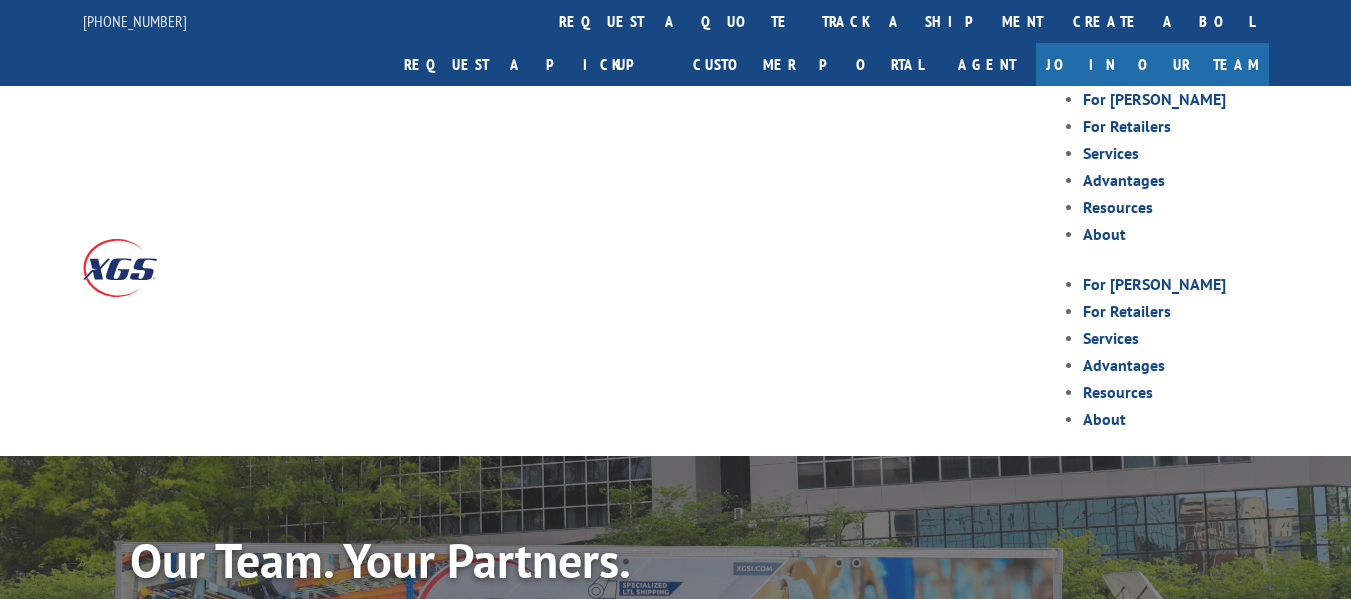 scroll, scrollTop: 0, scrollLeft: 0, axis: both 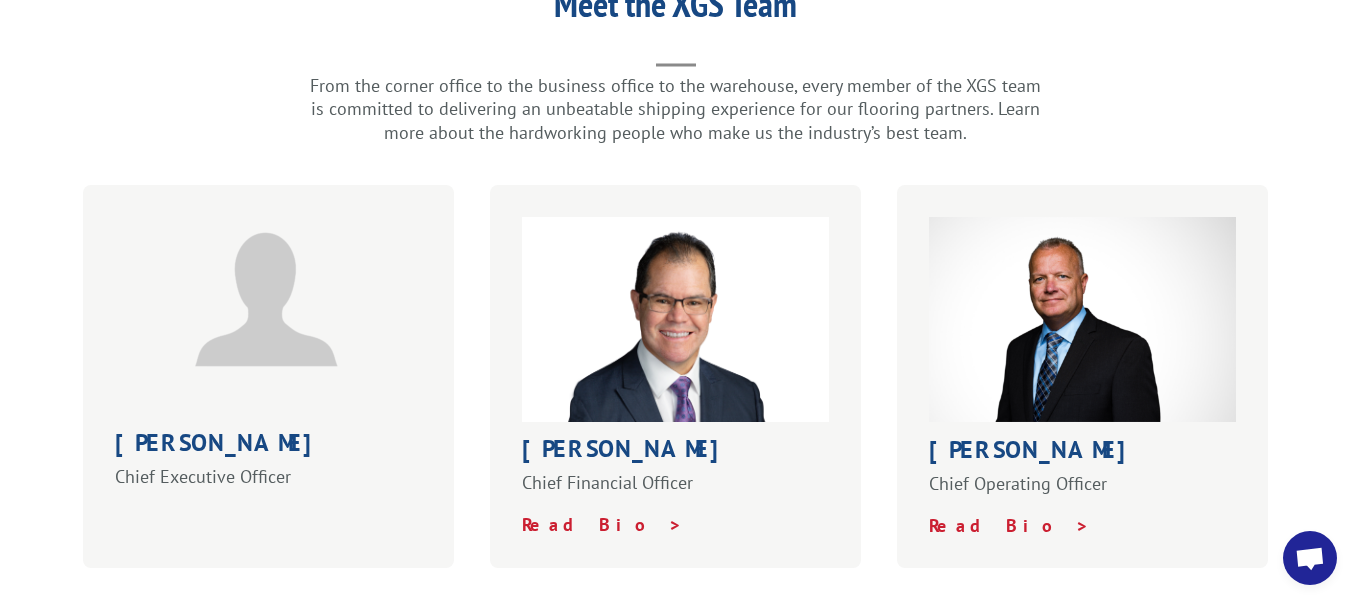 click at bounding box center [268, 315] 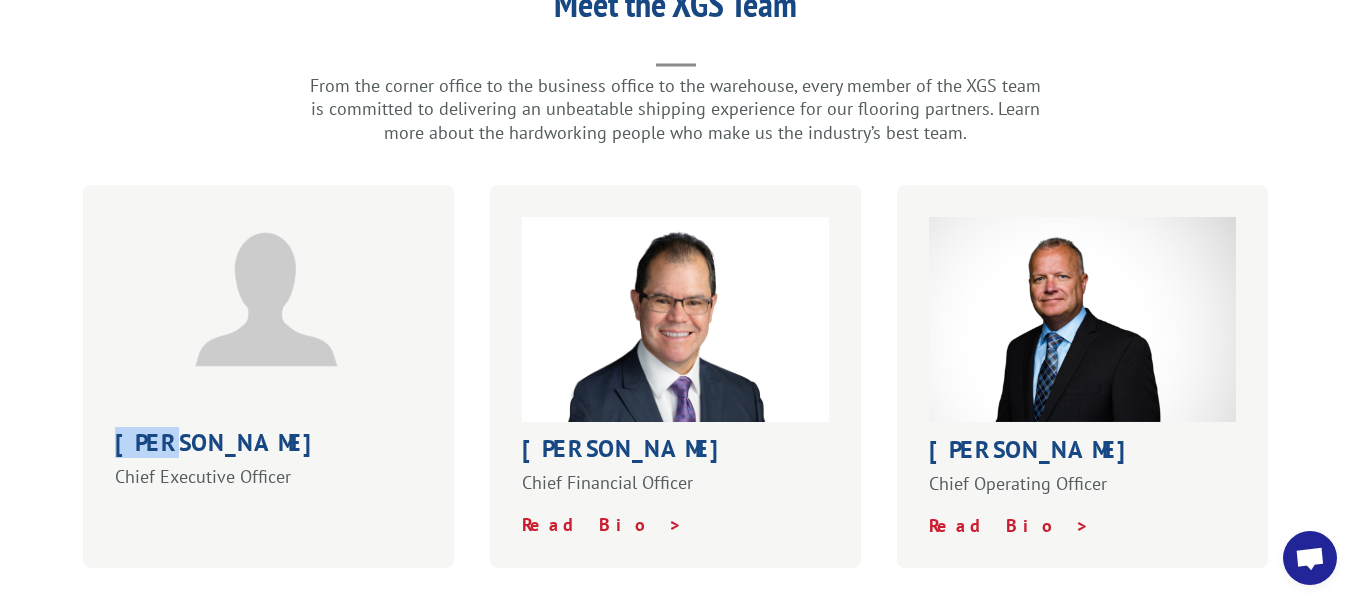 click on "Bob Kenna" at bounding box center [269, 448] 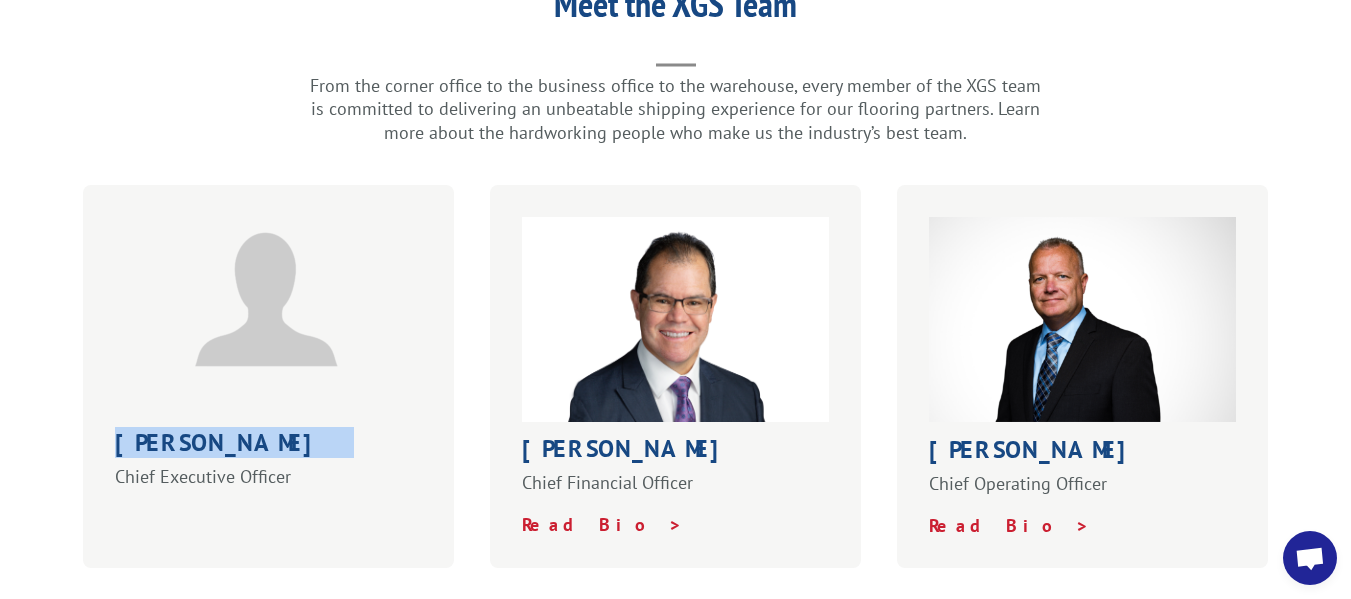 click on "Bob Kenna" at bounding box center [269, 448] 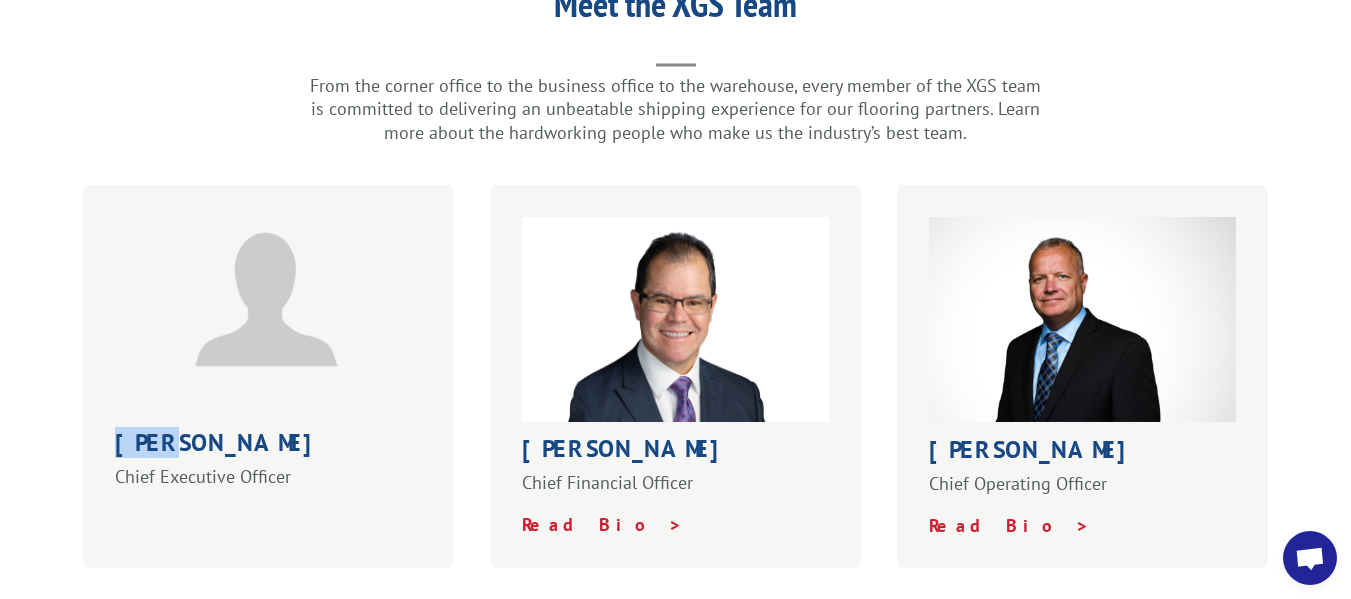 click on "Bob Kenna" at bounding box center (269, 448) 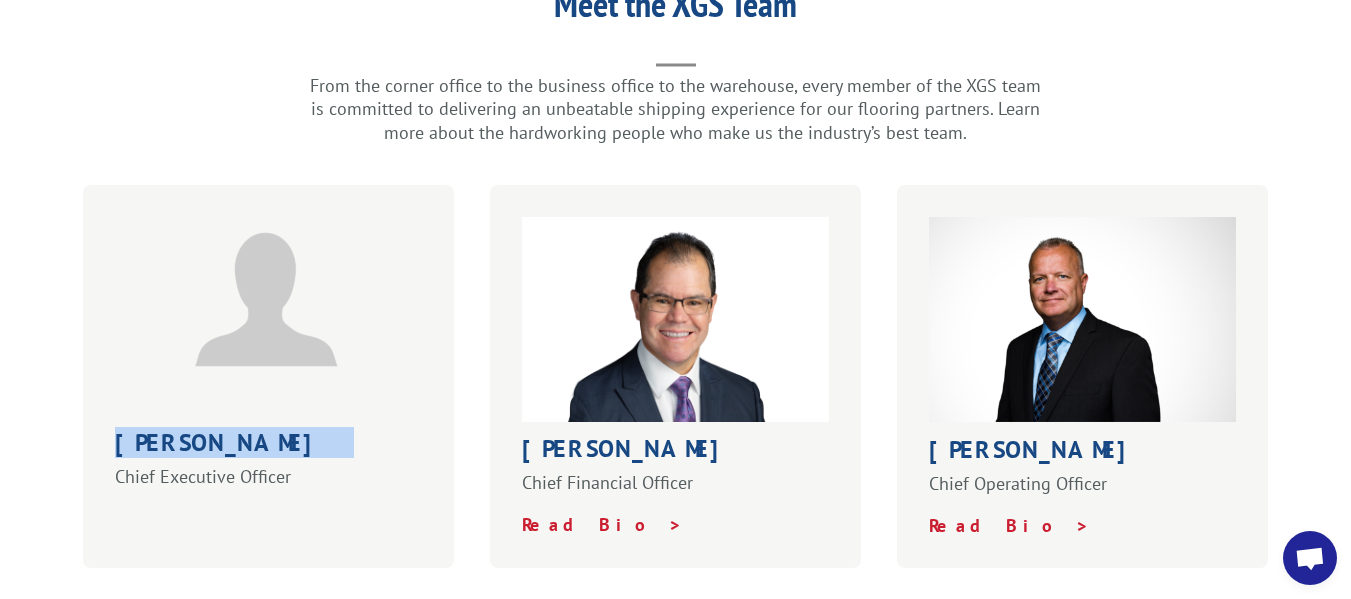 click on "Bob Kenna" at bounding box center (269, 448) 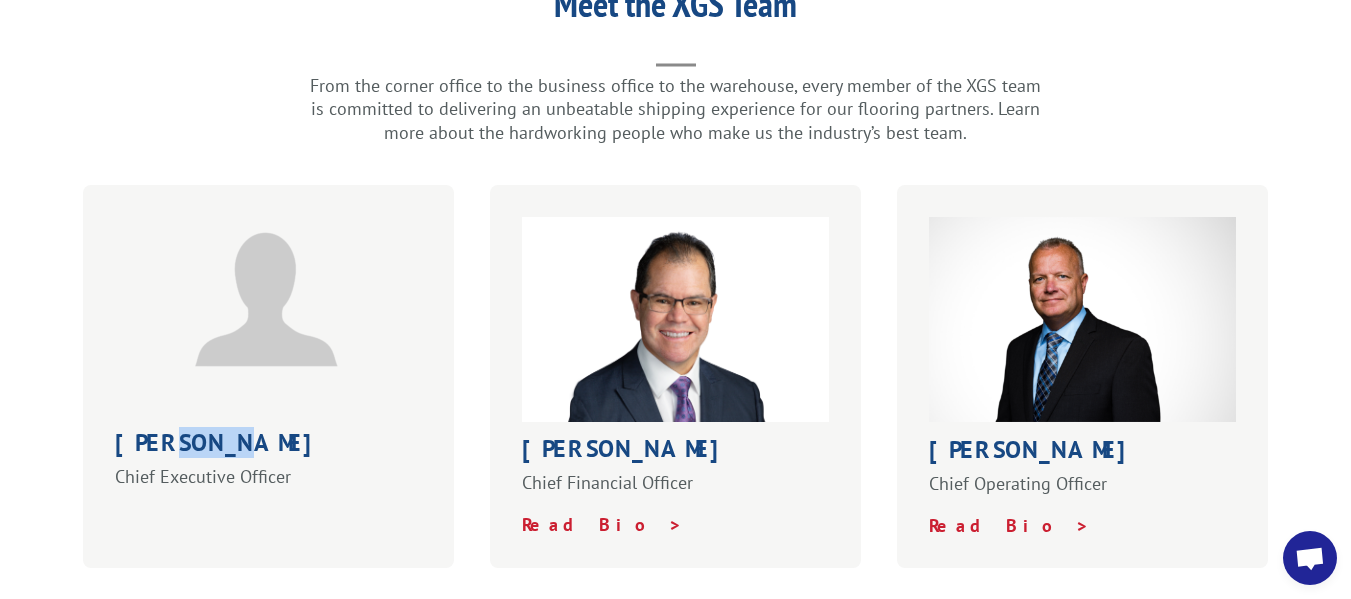 click on "Bob Kenna
Chief Executive Officer" at bounding box center [269, 376] 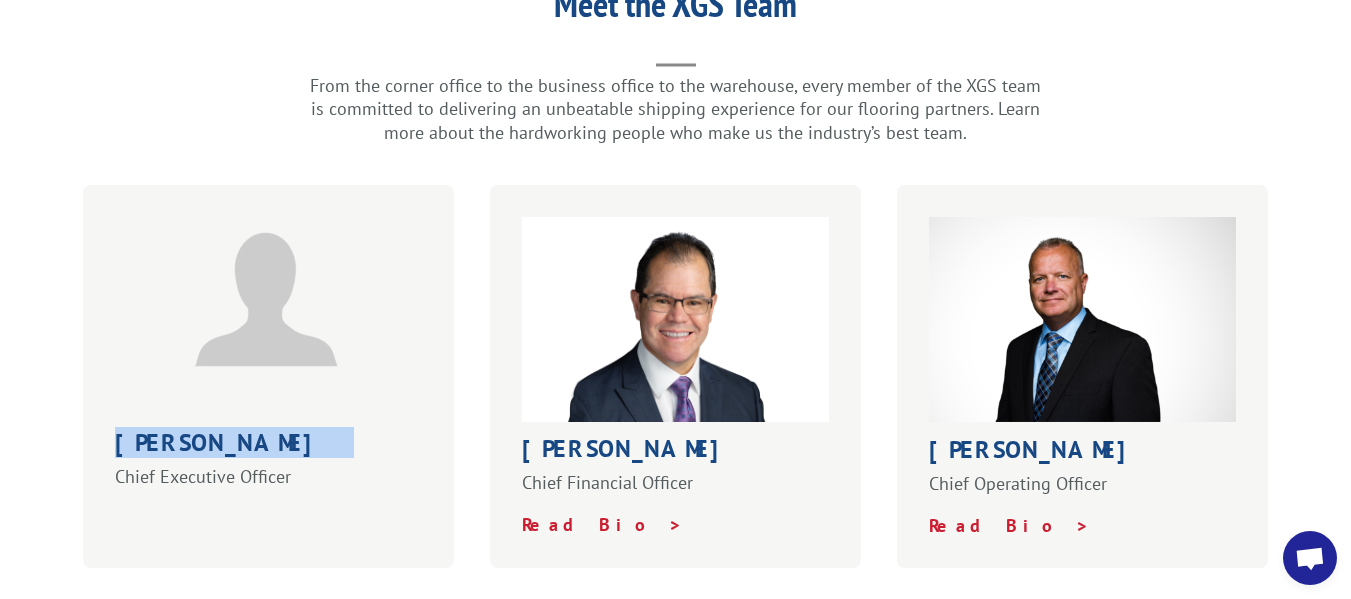 click on "Bob Kenna
Chief Executive Officer" at bounding box center (269, 376) 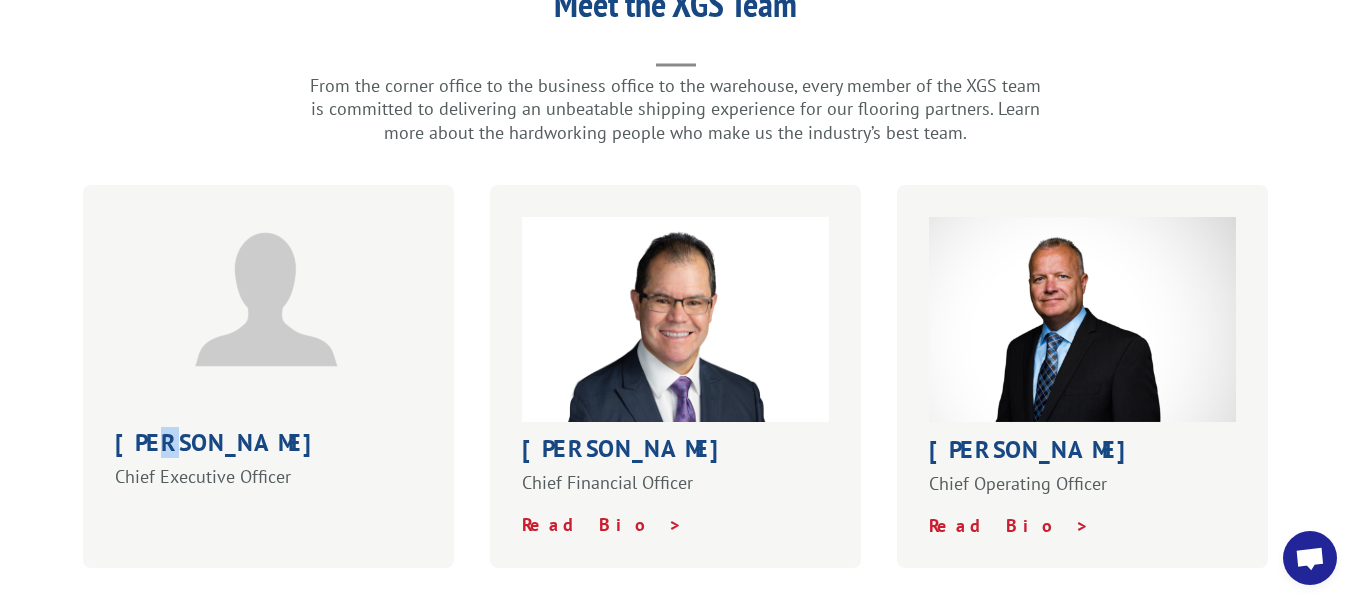 click on "Bob Kenna" at bounding box center [269, 448] 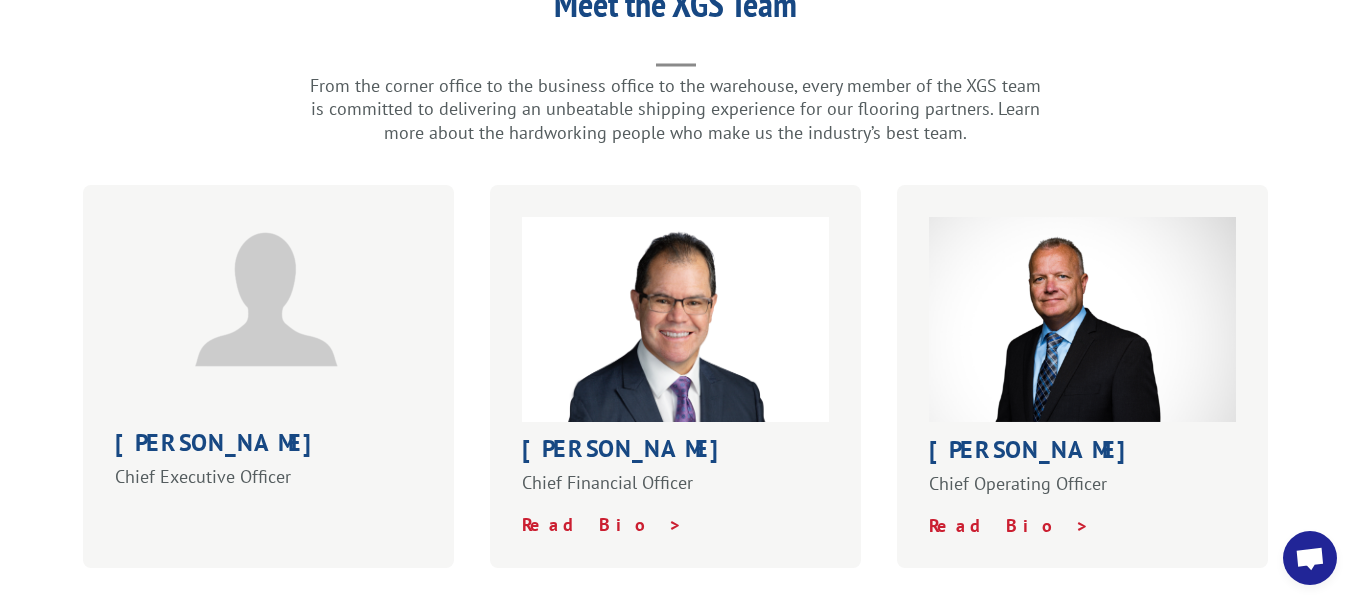 click on "Bob Kenna
Chief Executive Officer" at bounding box center [269, 467] 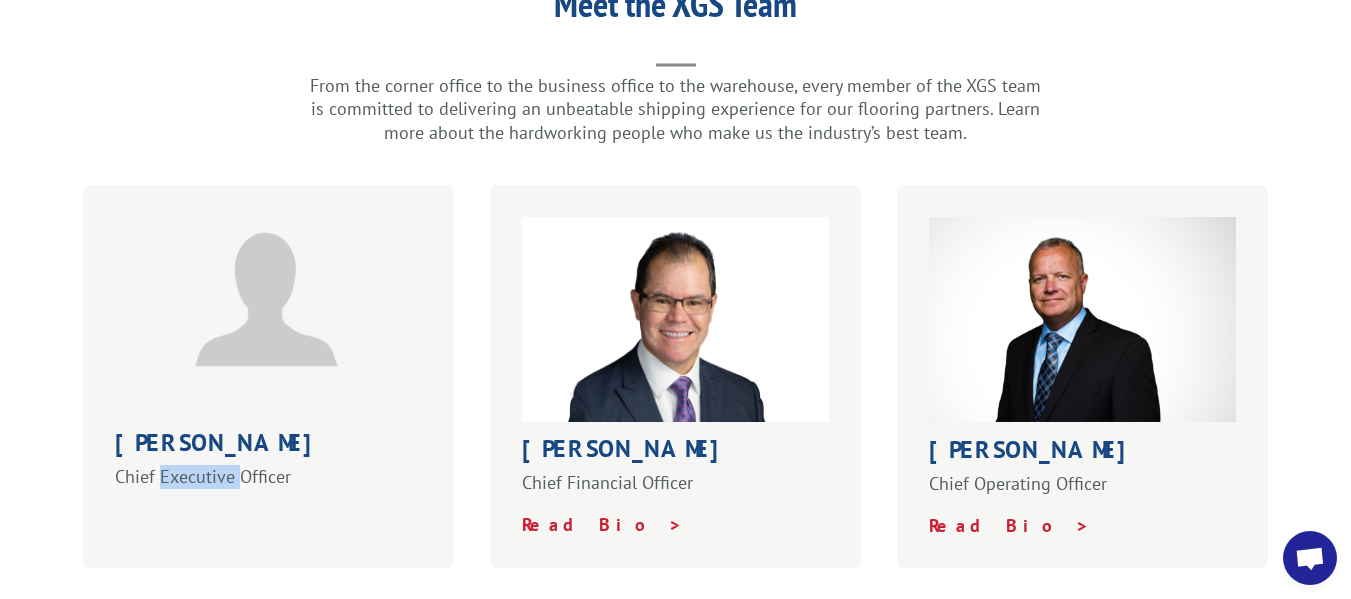 click on "Chief Executive Officer" at bounding box center (269, 477) 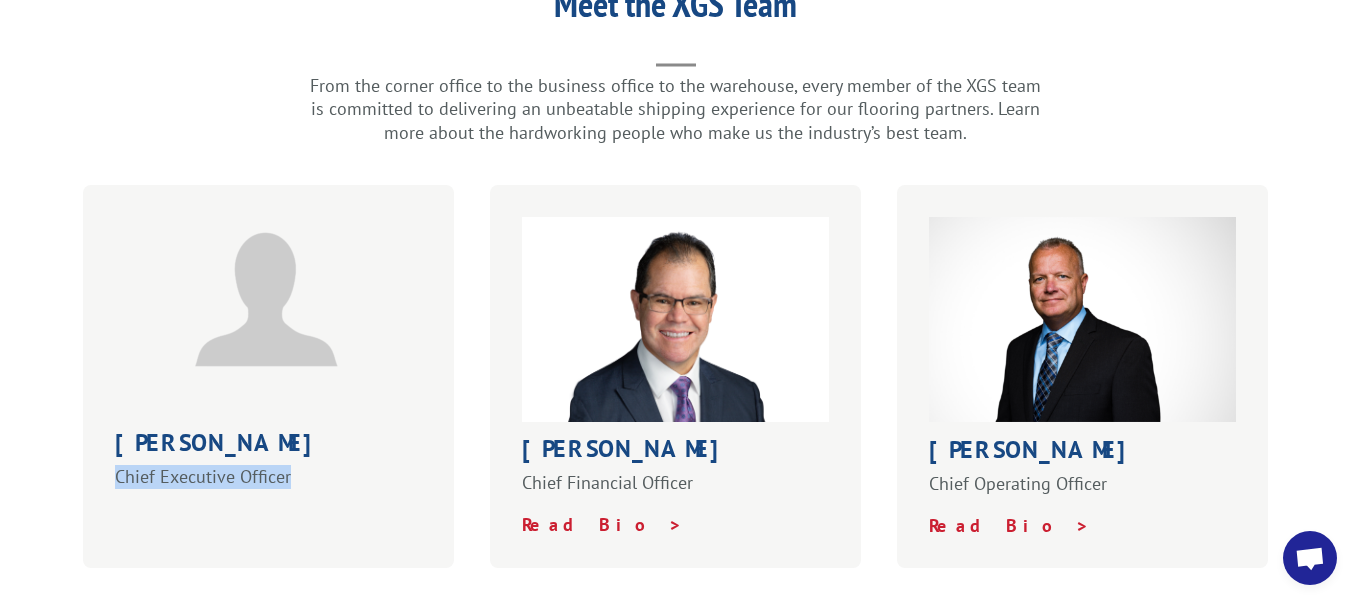 click on "Chief Executive Officer" at bounding box center [269, 477] 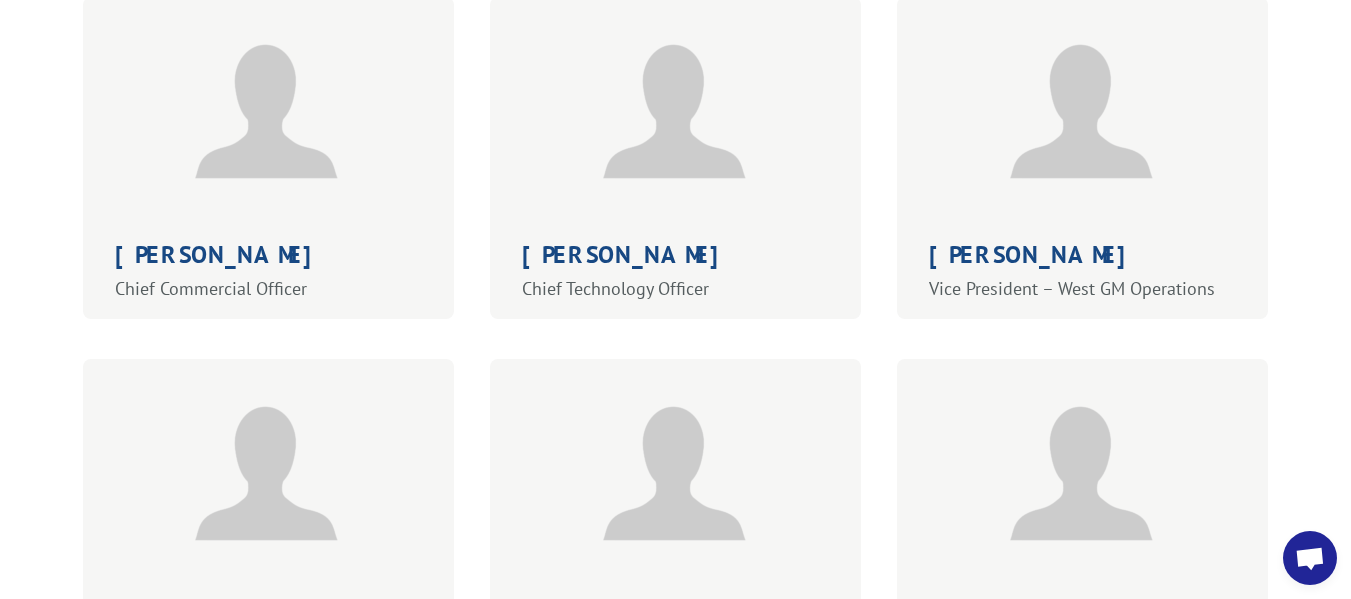 scroll, scrollTop: 1585, scrollLeft: 0, axis: vertical 